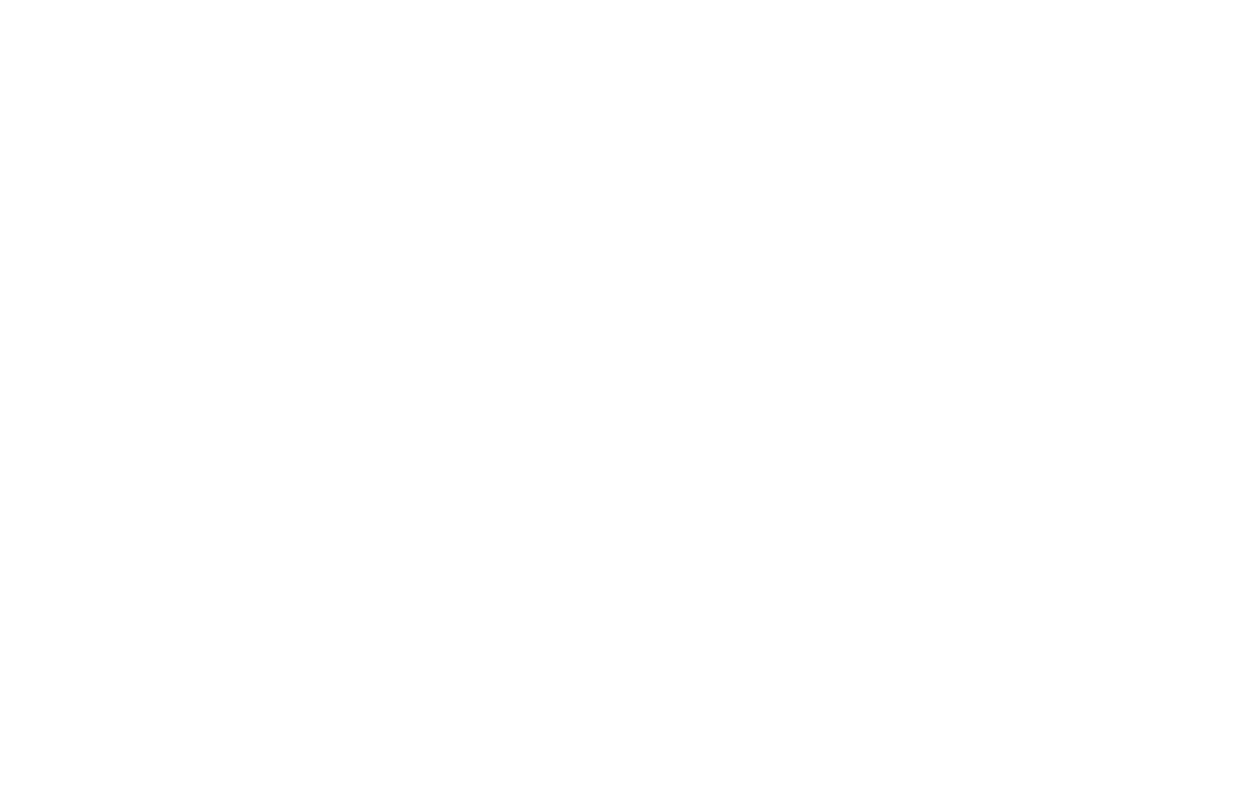 scroll, scrollTop: 0, scrollLeft: 0, axis: both 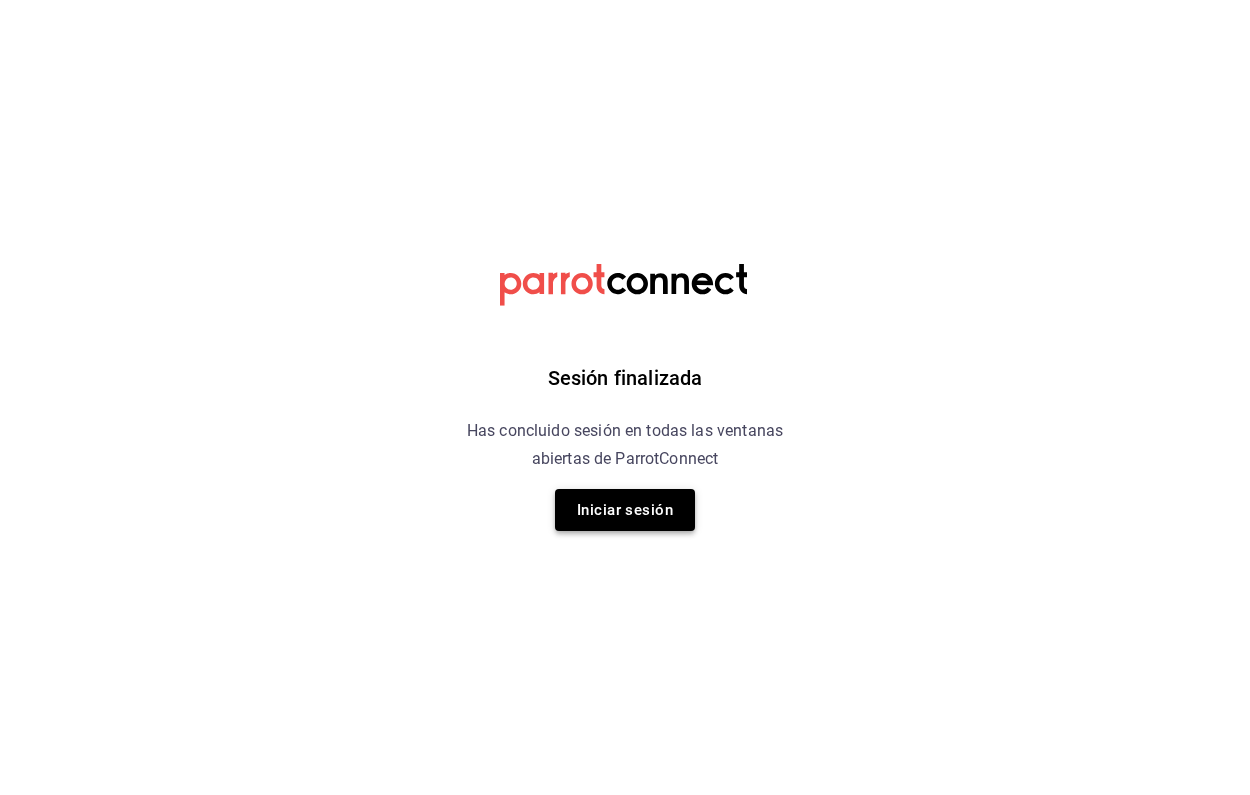 click on "Iniciar sesión" at bounding box center [625, 510] 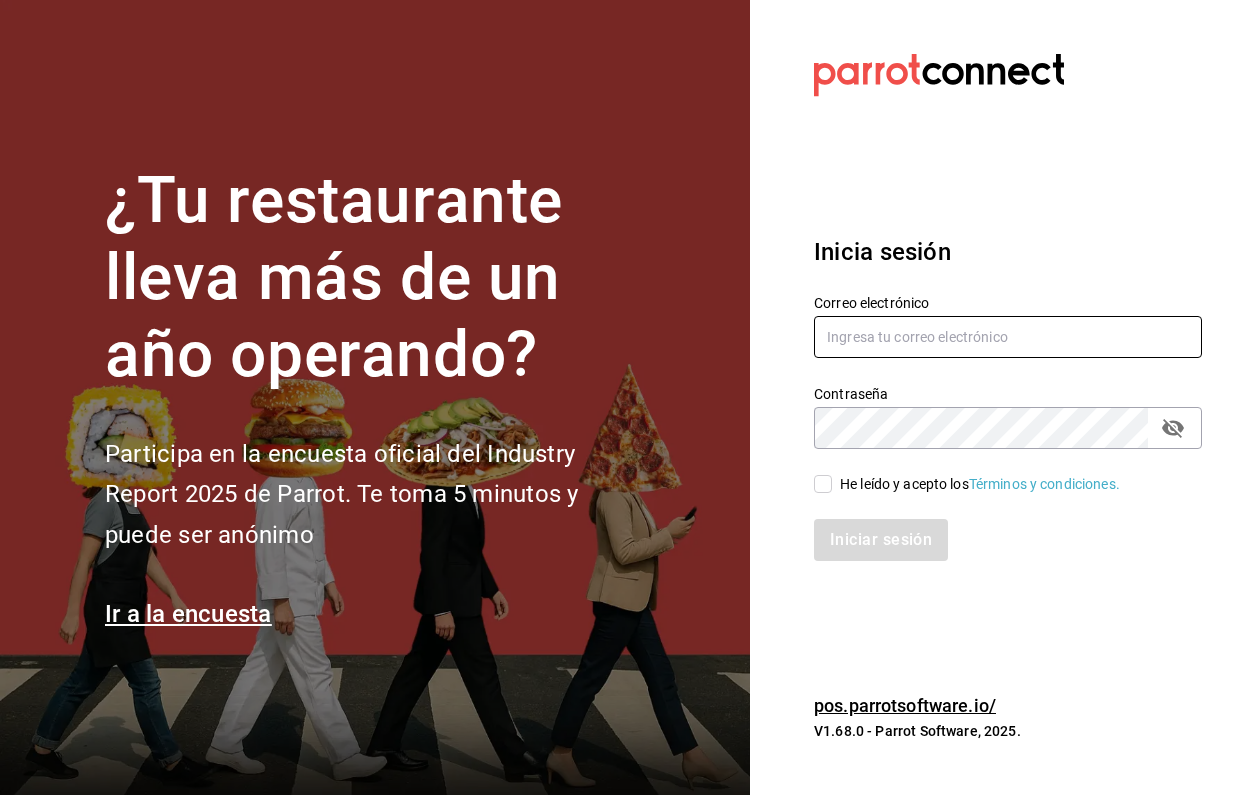 type on "laavellanacafeteria@gmail.com" 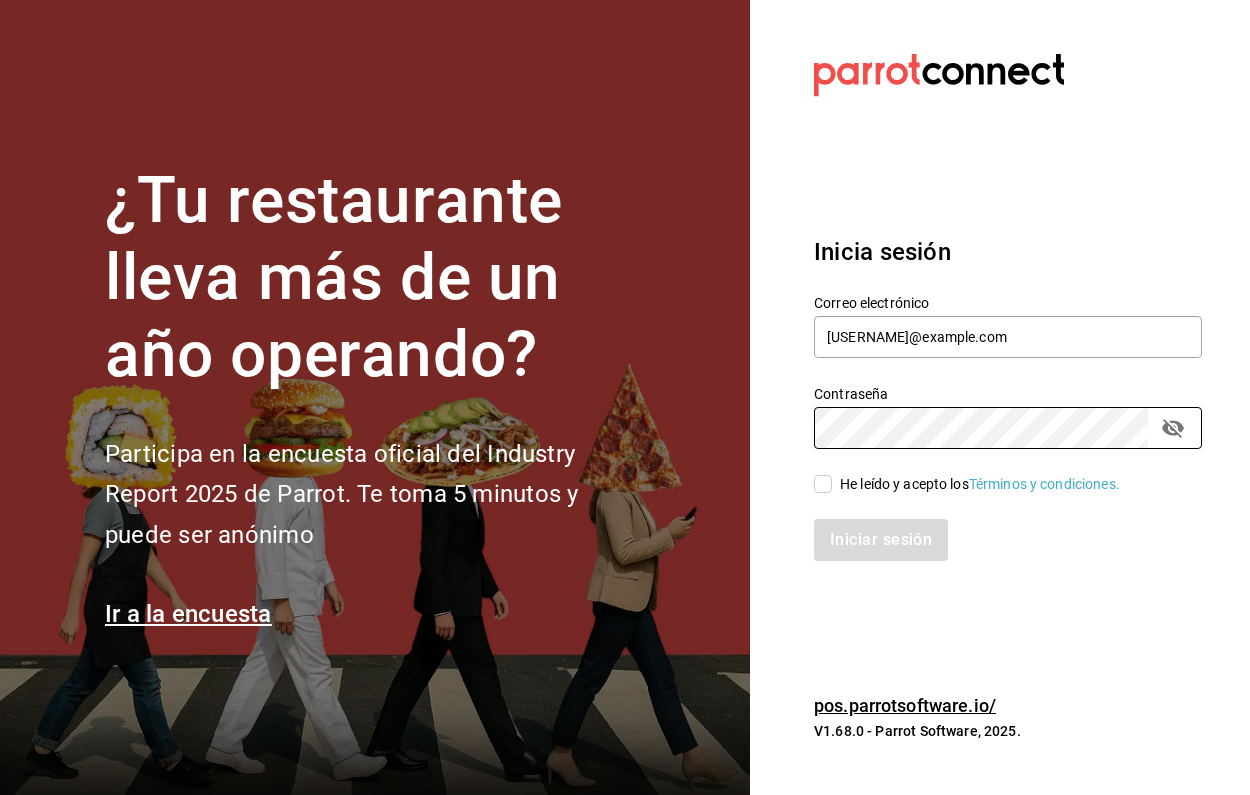 click on "He leído y acepto los  Términos y condiciones." at bounding box center (823, 484) 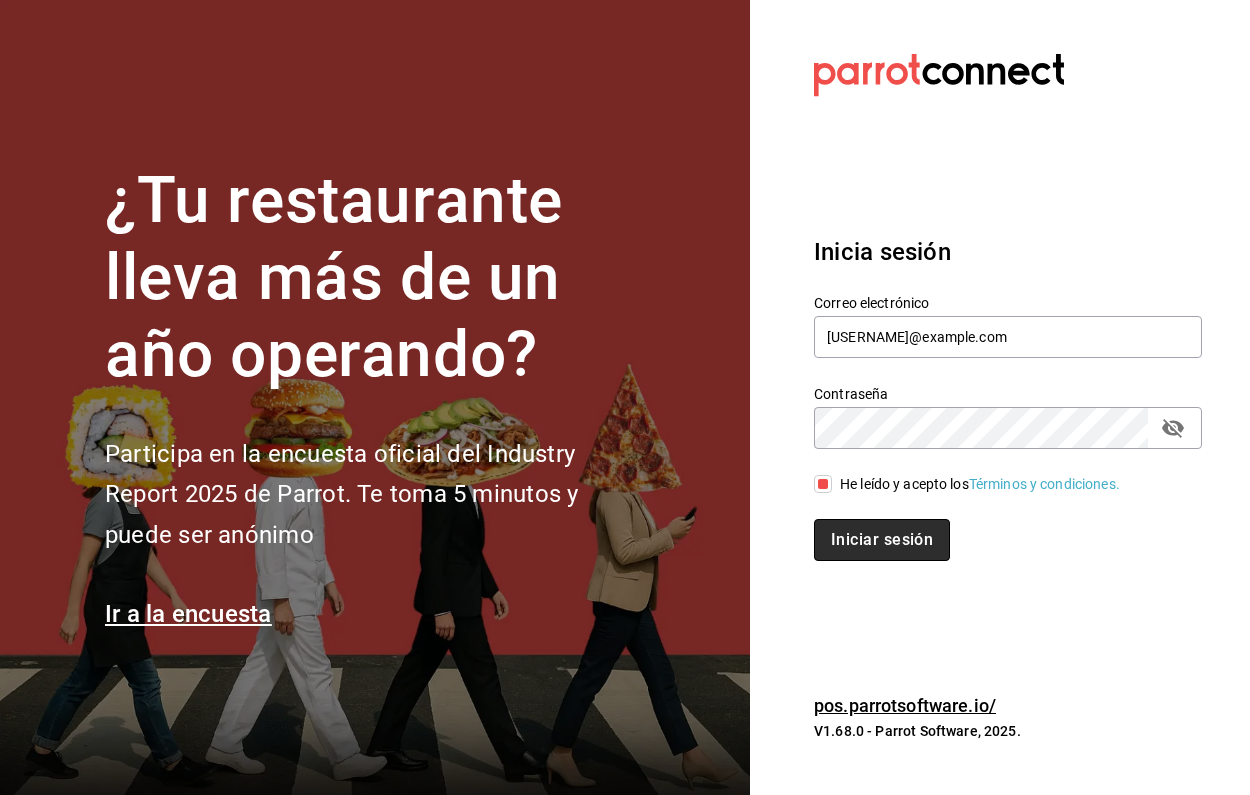 click on "Iniciar sesión" at bounding box center (882, 540) 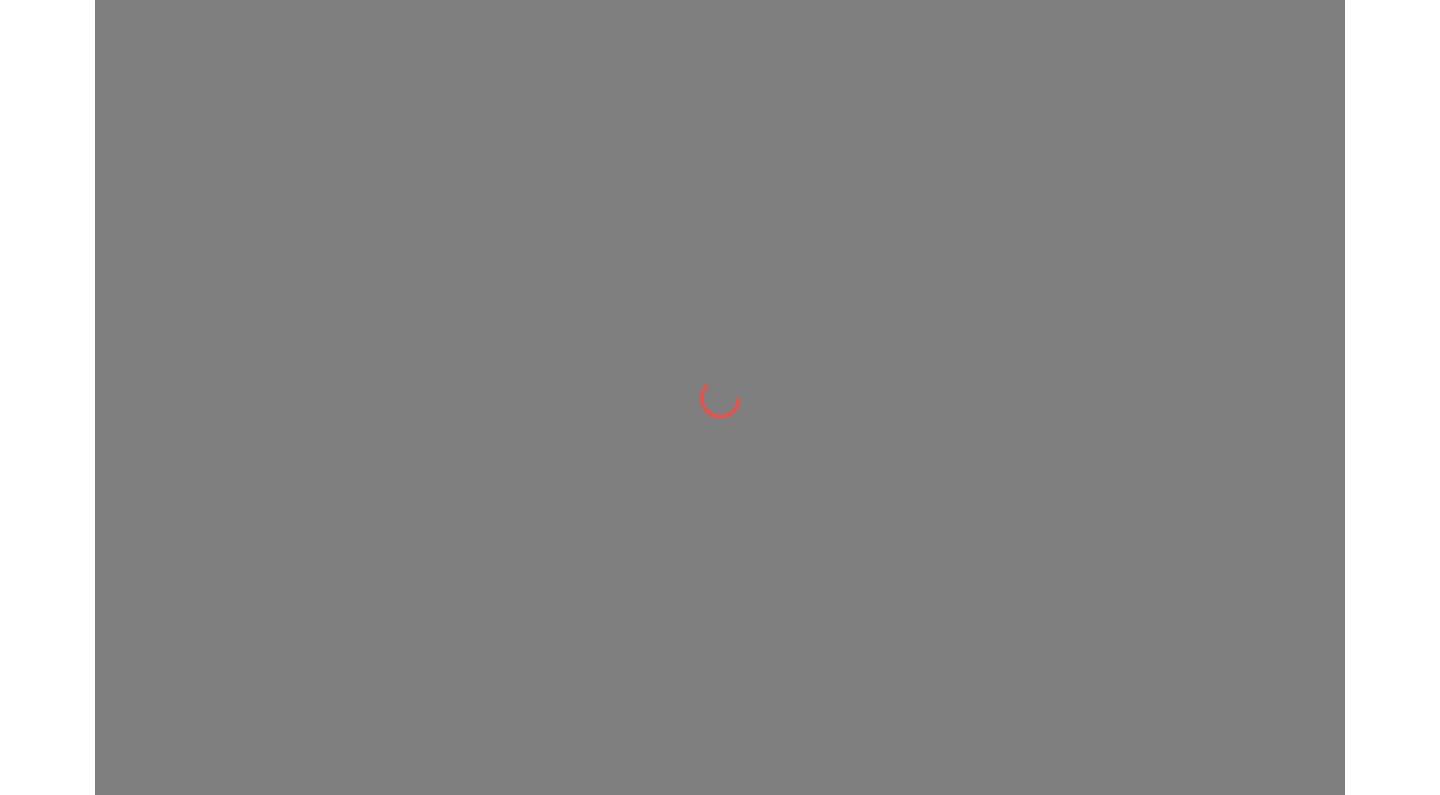scroll, scrollTop: 0, scrollLeft: 0, axis: both 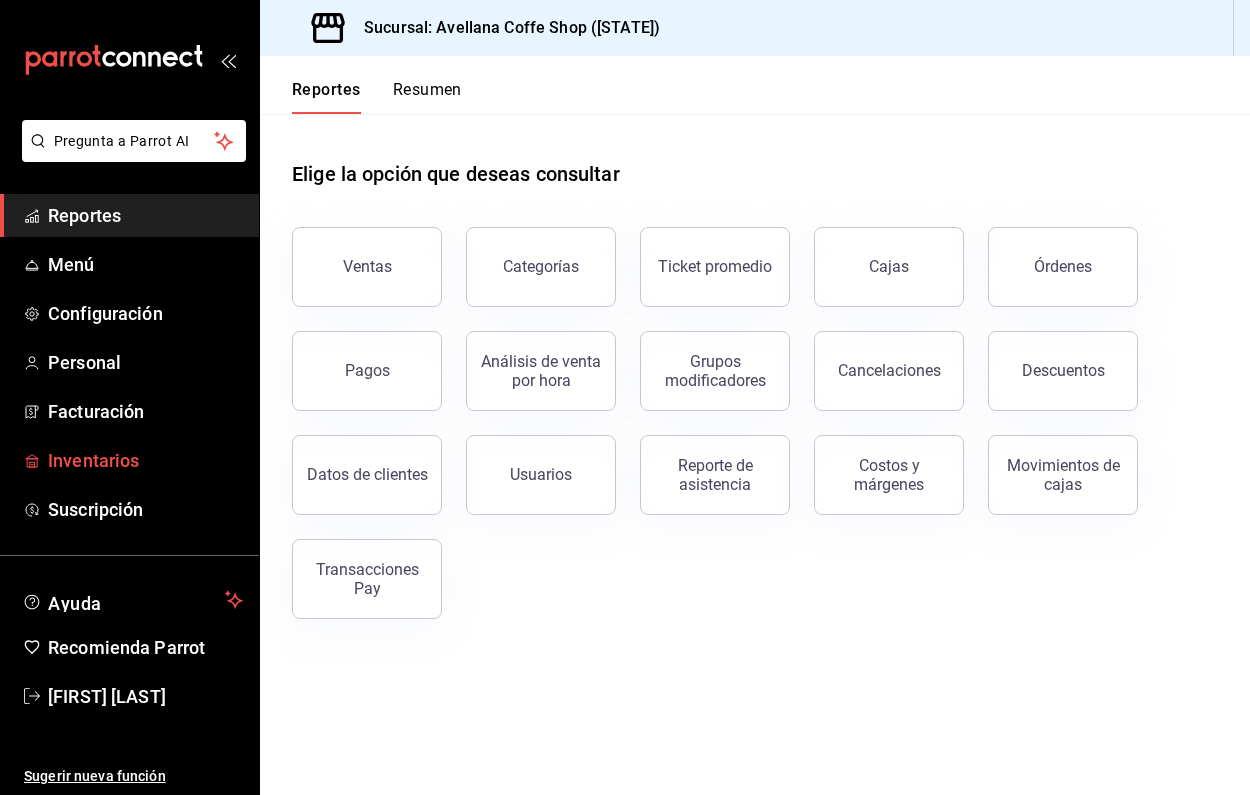 click on "Inventarios" at bounding box center [145, 460] 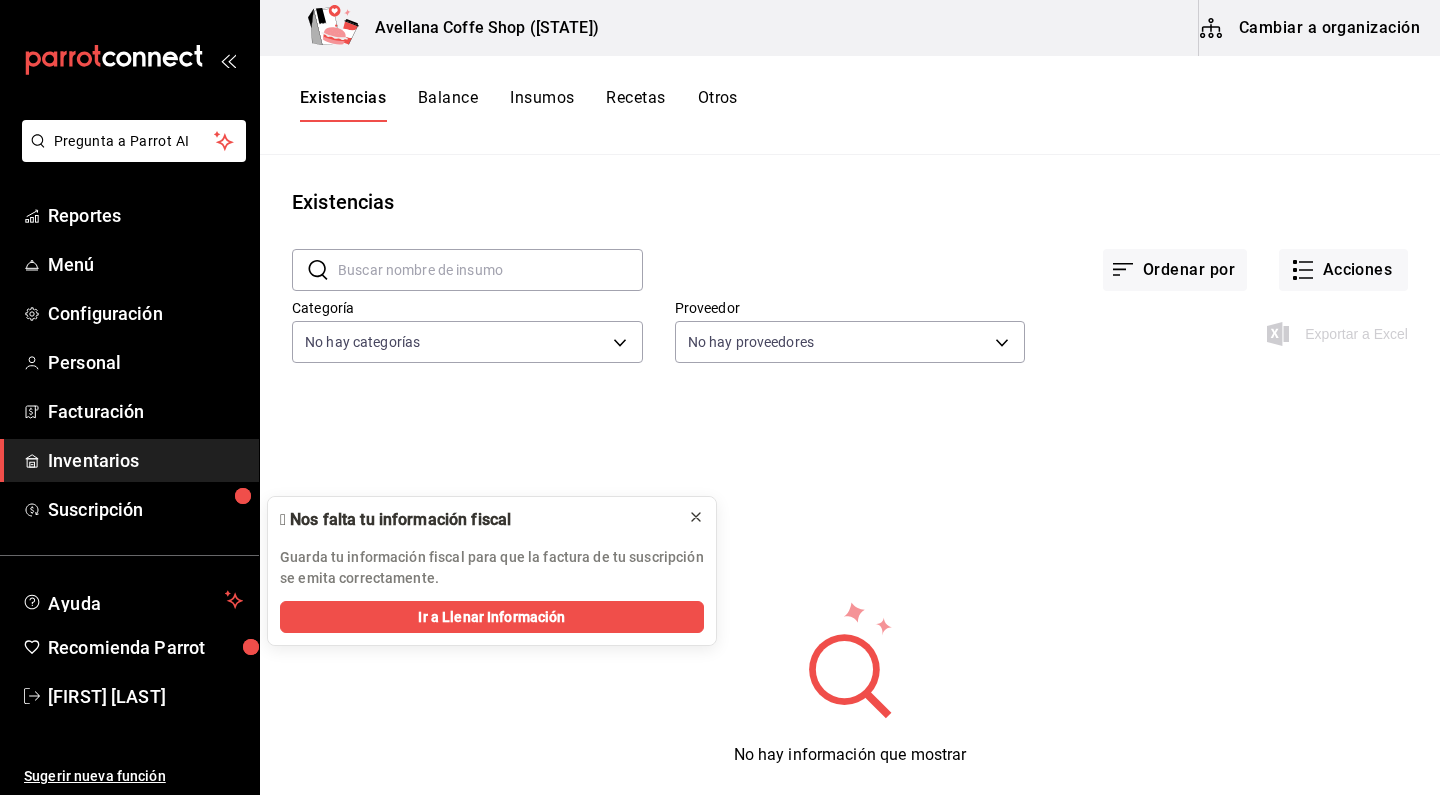 click 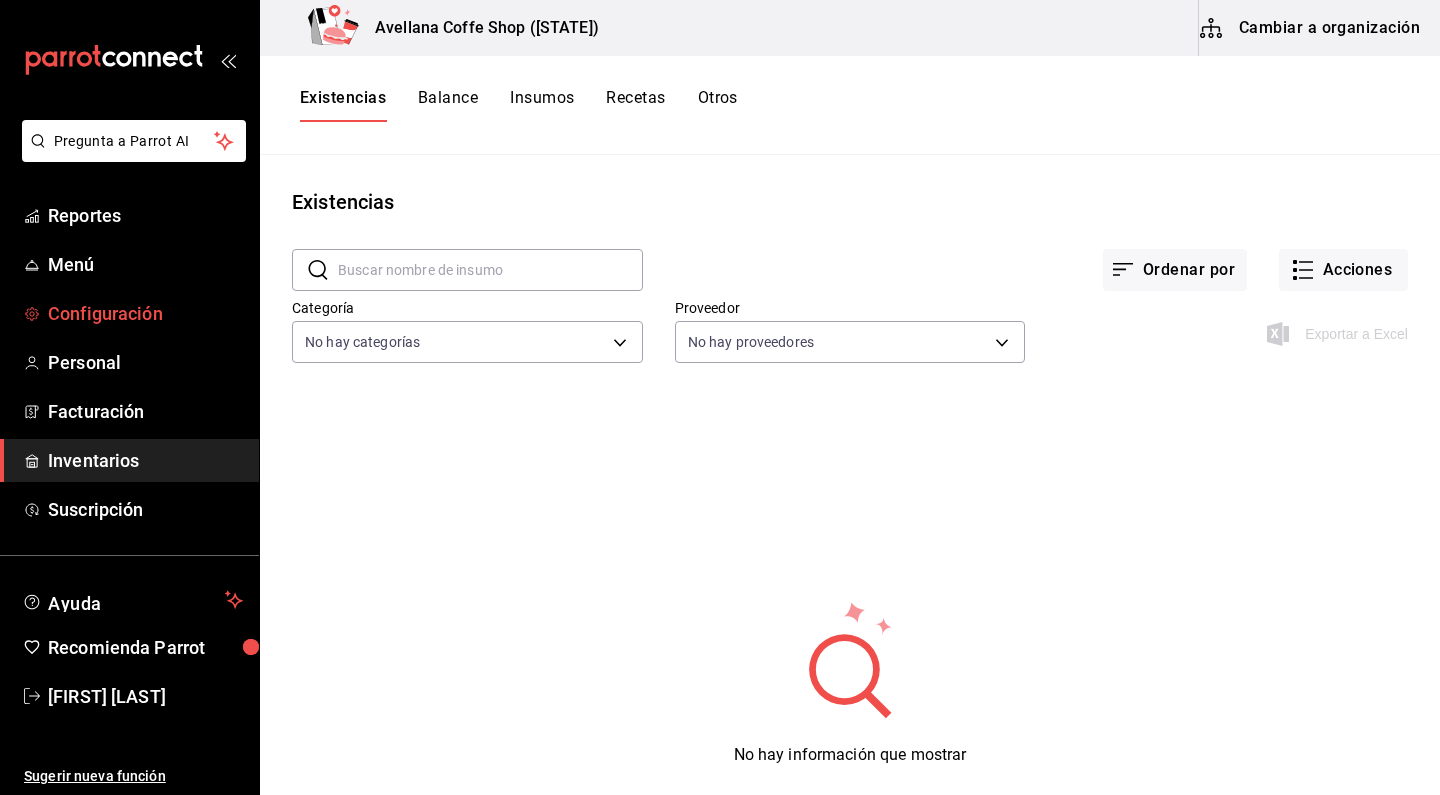 click on "Configuración" at bounding box center [145, 313] 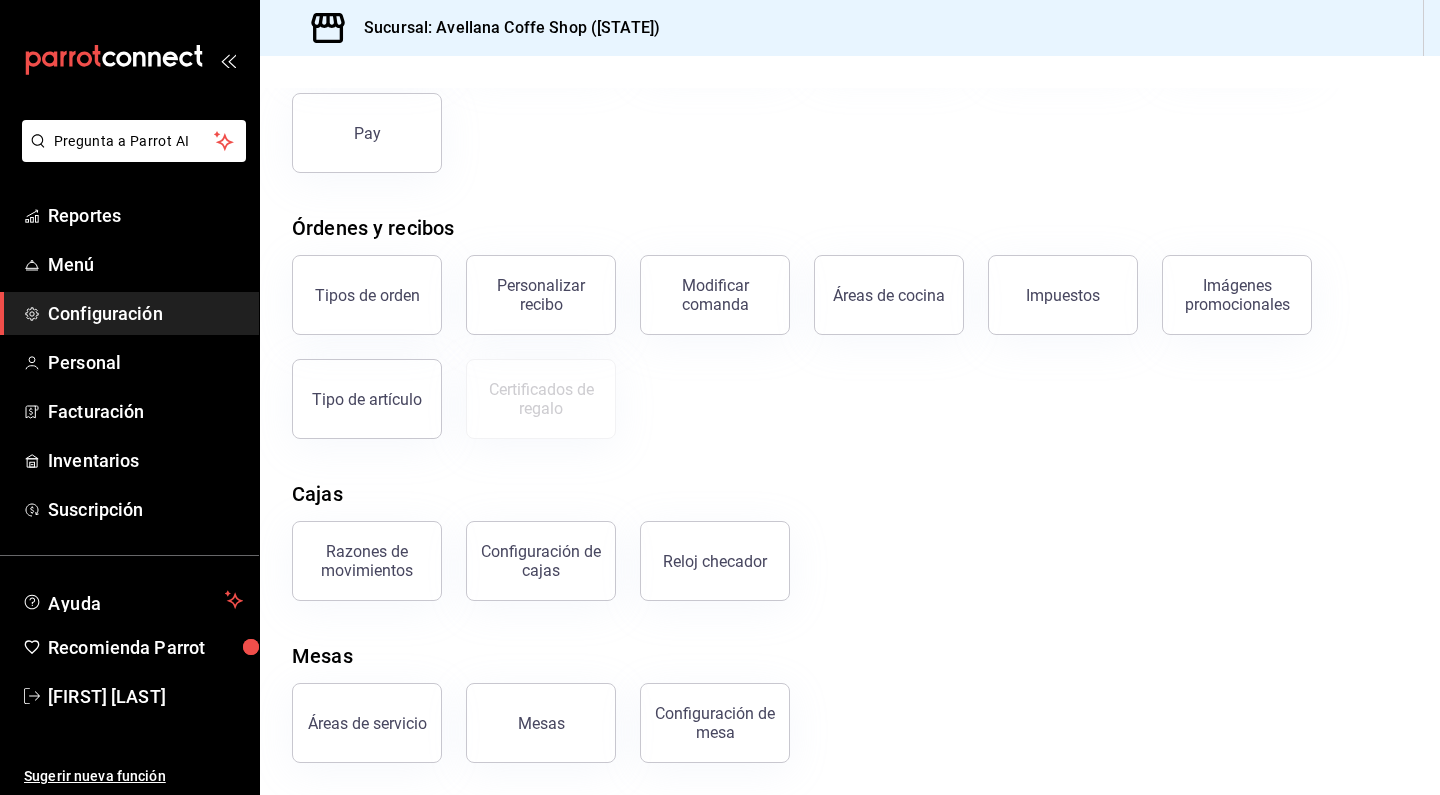 scroll, scrollTop: 219, scrollLeft: 0, axis: vertical 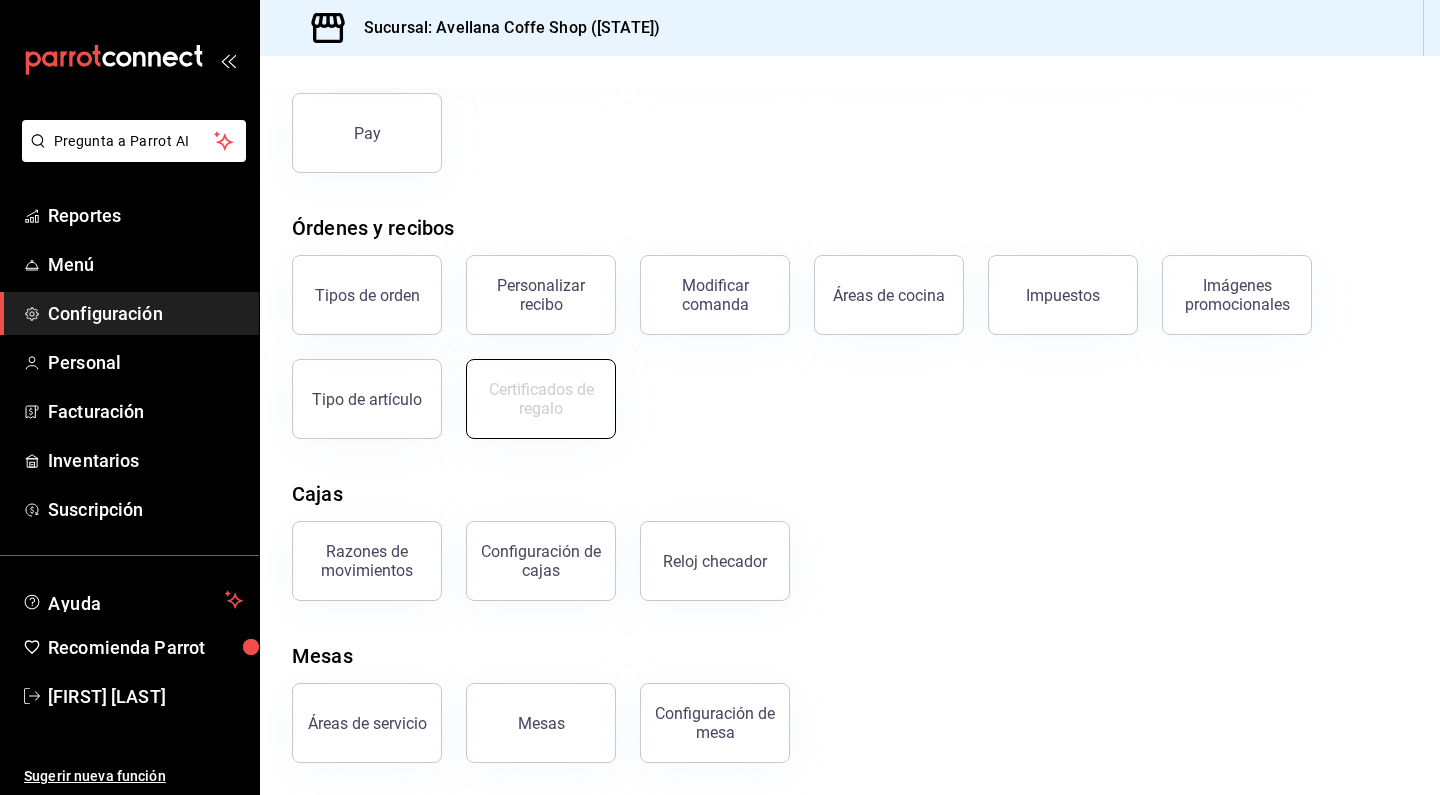 click on "Certificados de regalo" at bounding box center [541, 399] 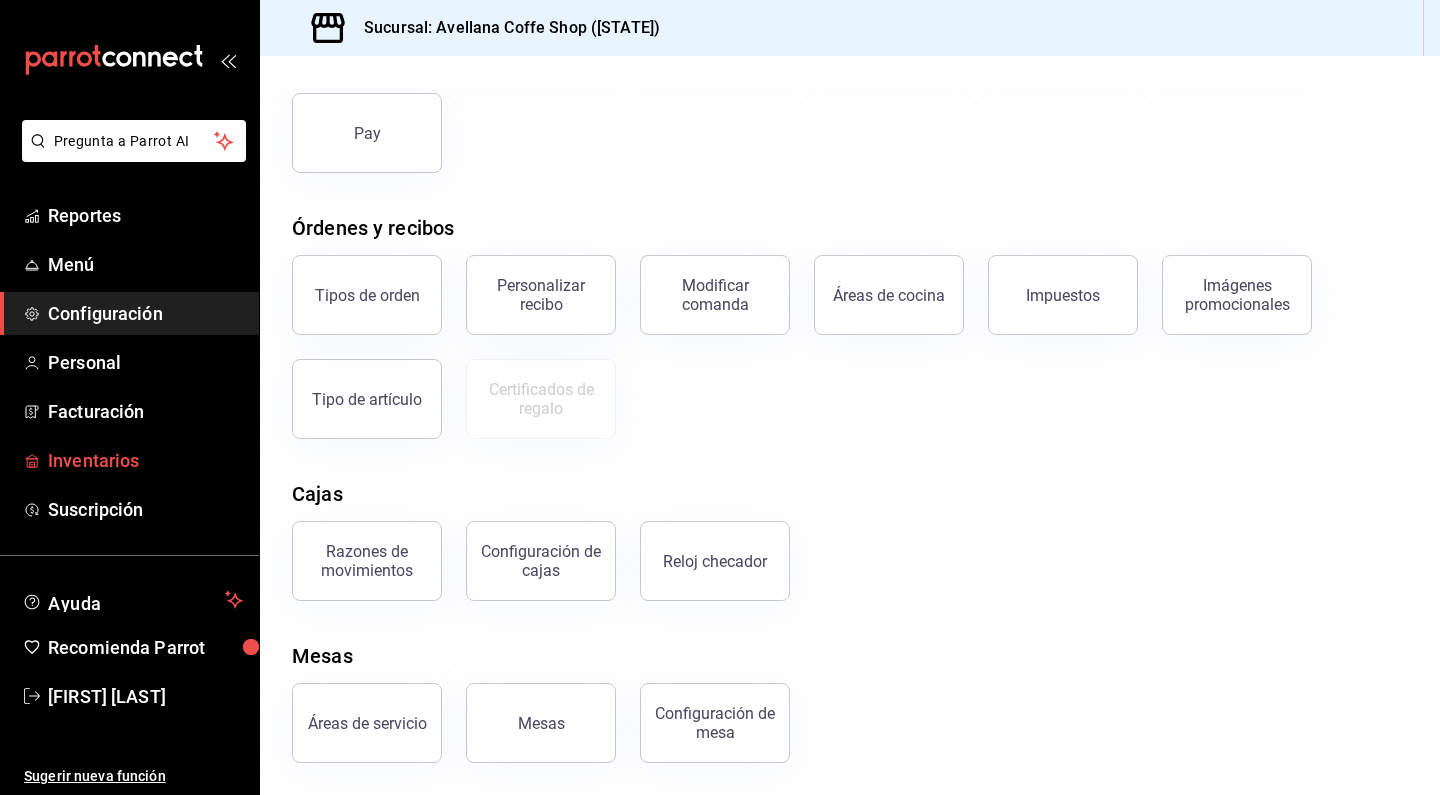 click on "Inventarios" at bounding box center (145, 460) 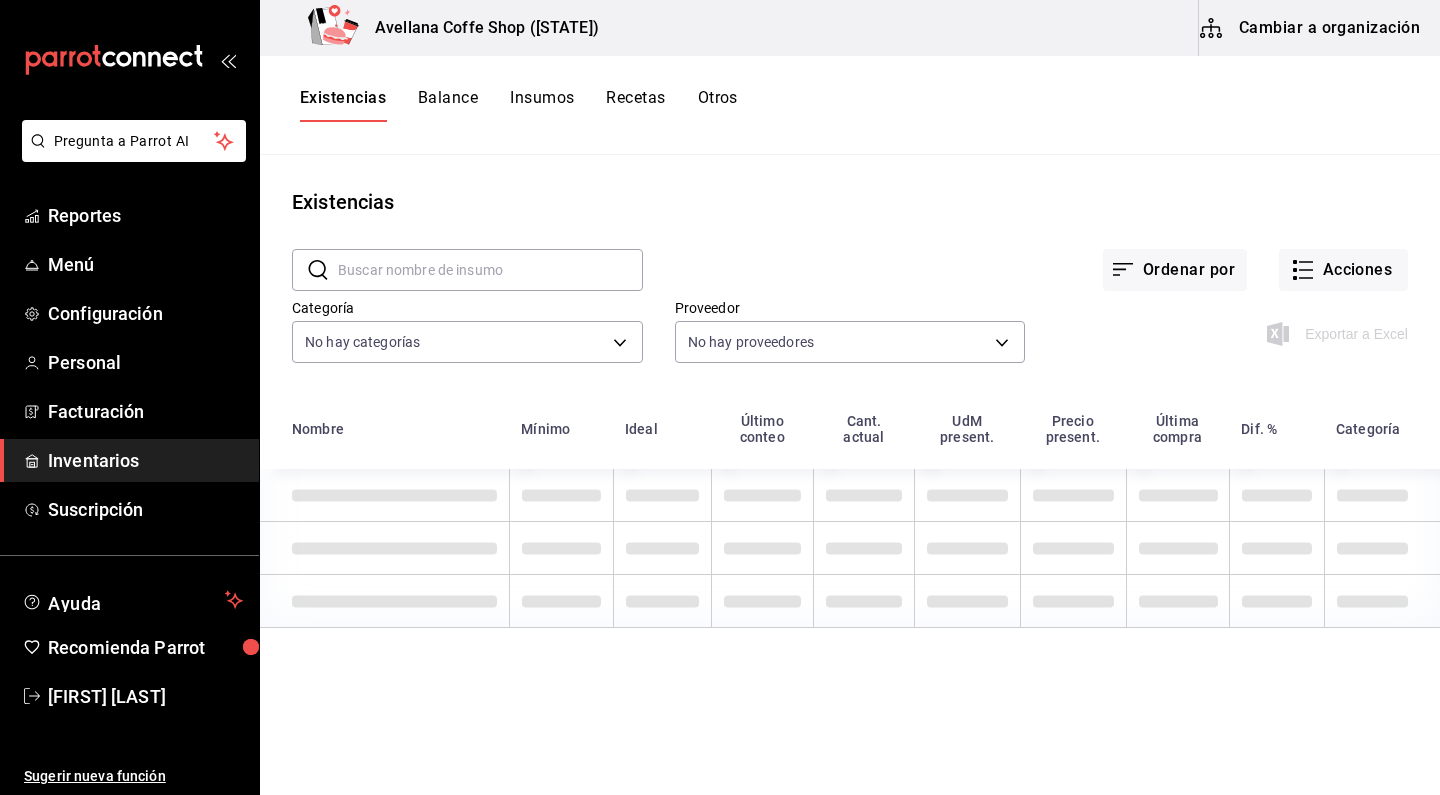 click on "Balance" at bounding box center (448, 105) 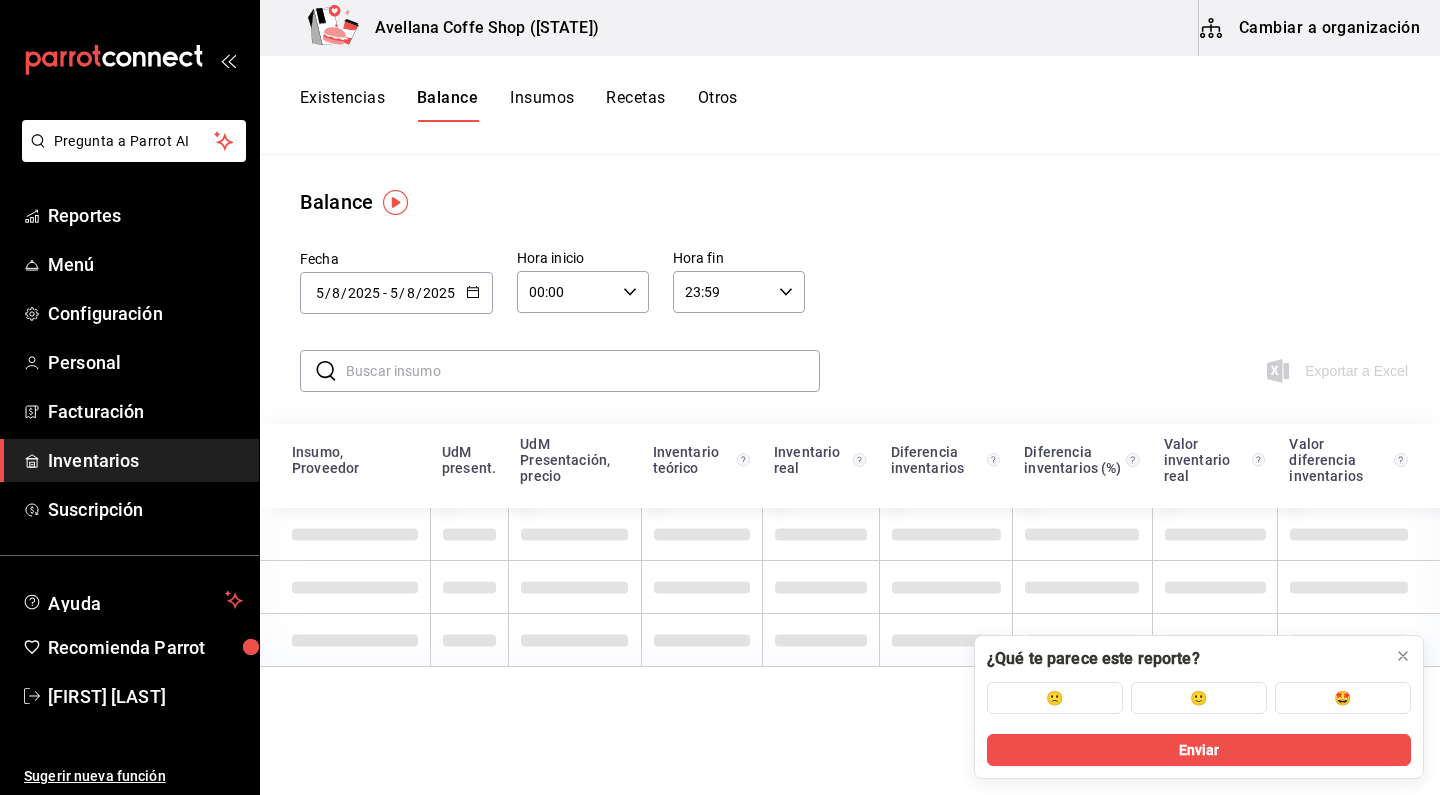 click on "Insumos" at bounding box center [542, 105] 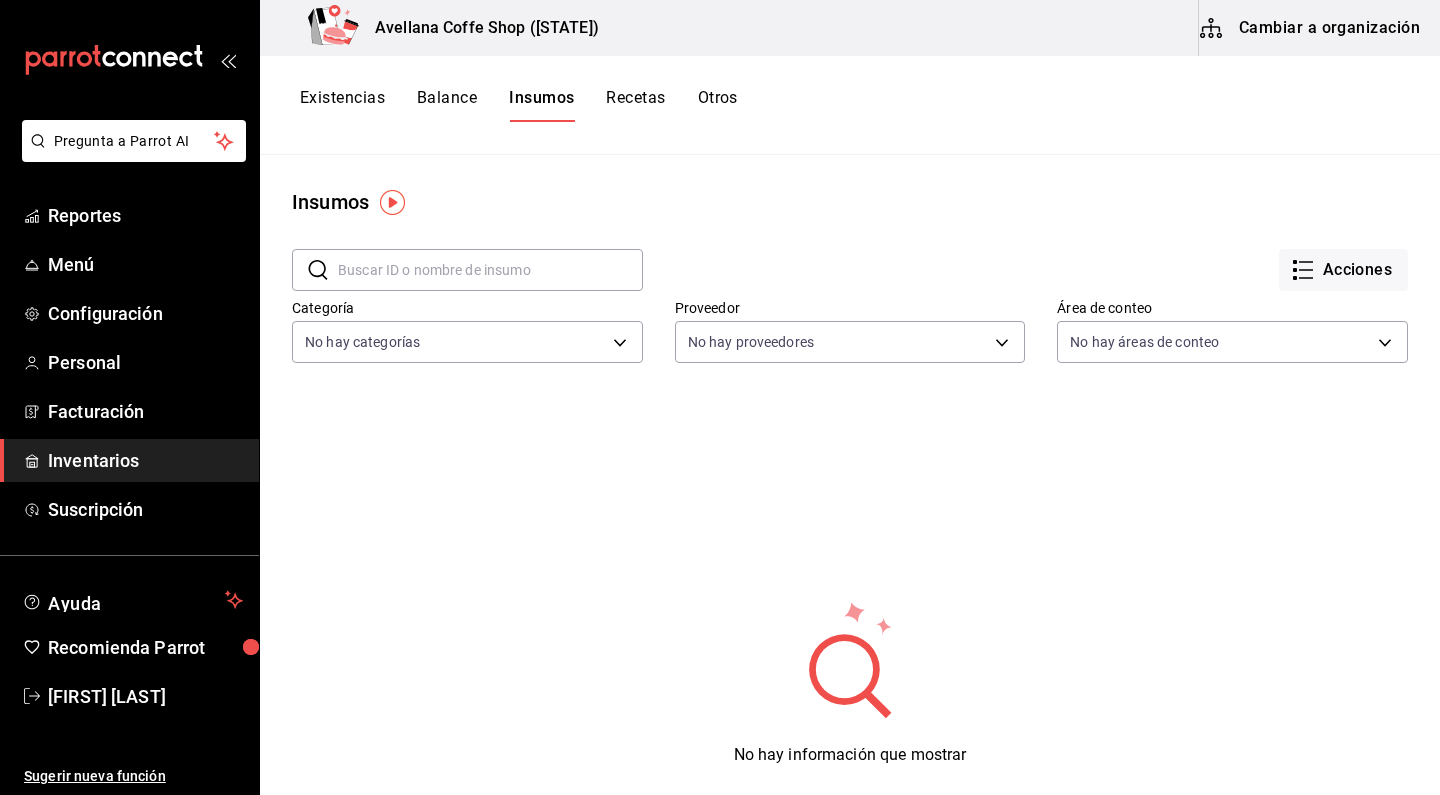 click on "Recetas" at bounding box center (635, 105) 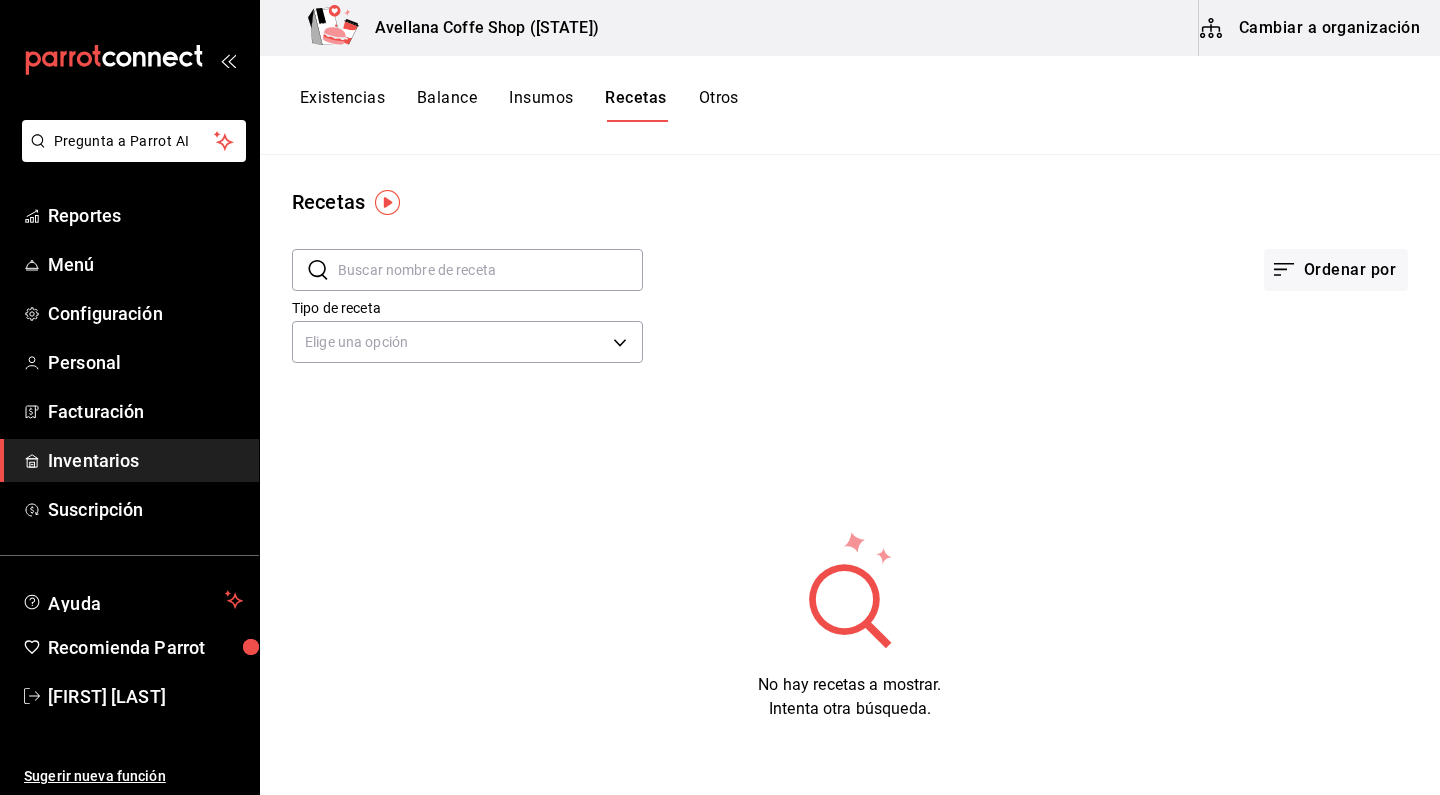 click on "Otros" at bounding box center [719, 105] 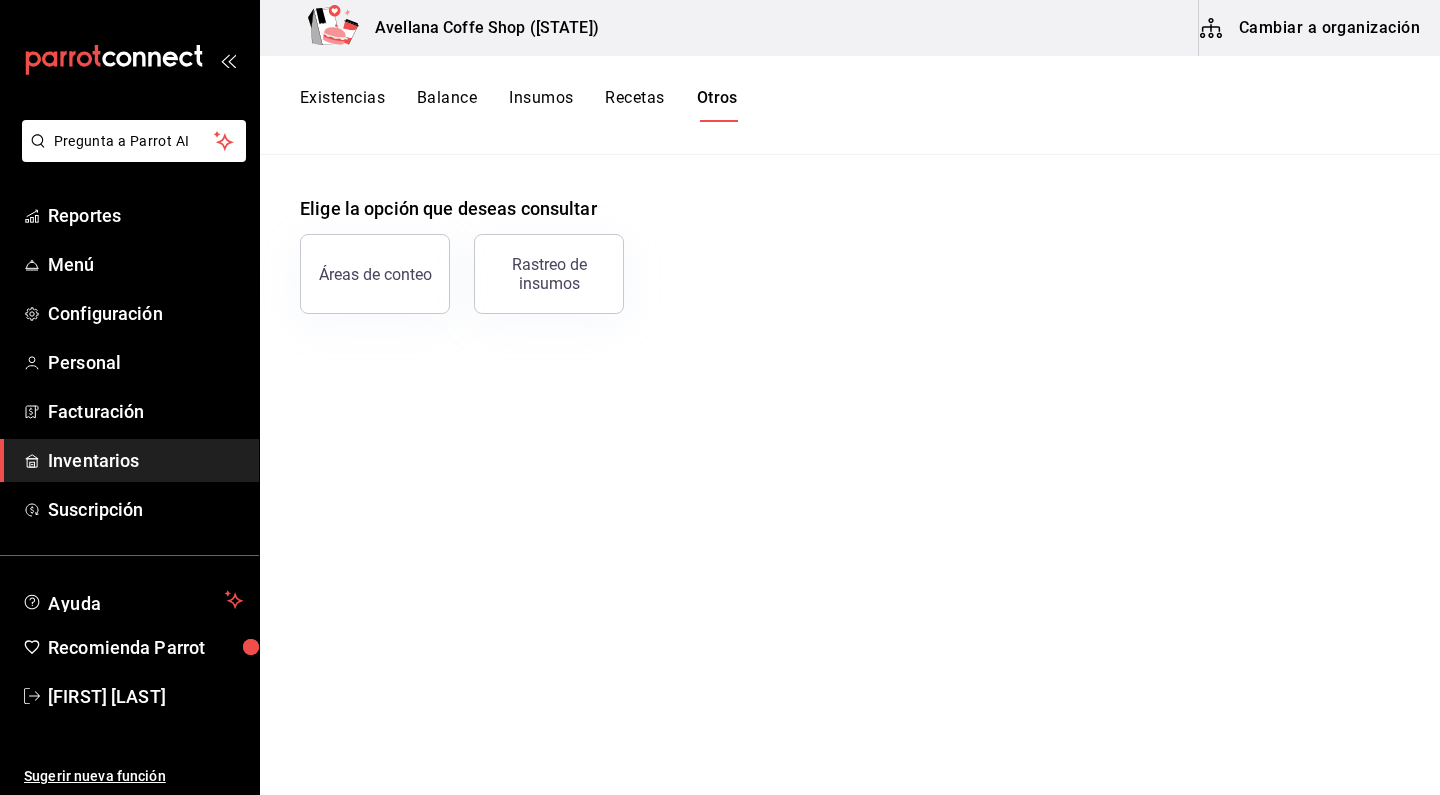 click on "Existencias" at bounding box center [342, 105] 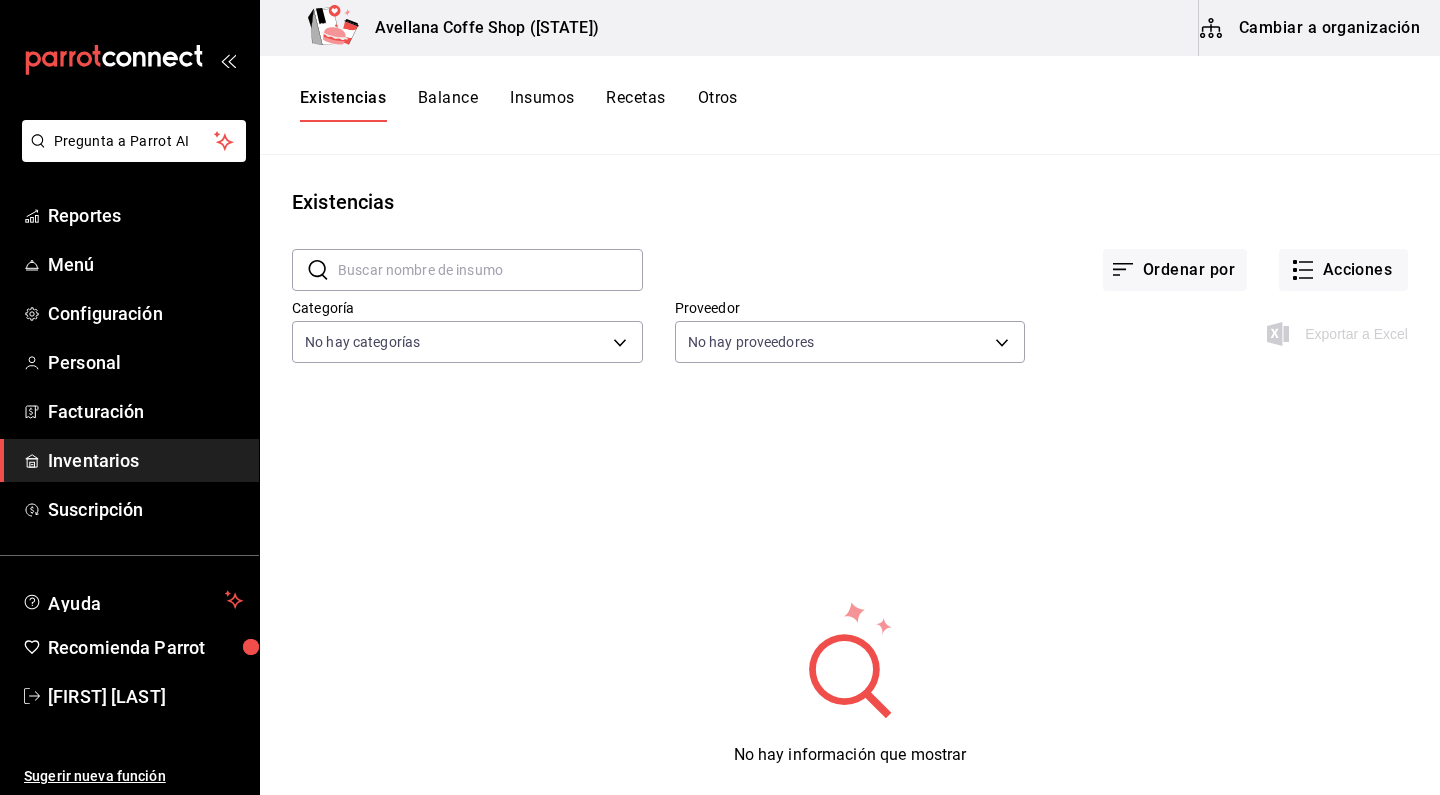 click on "Balance" at bounding box center (448, 105) 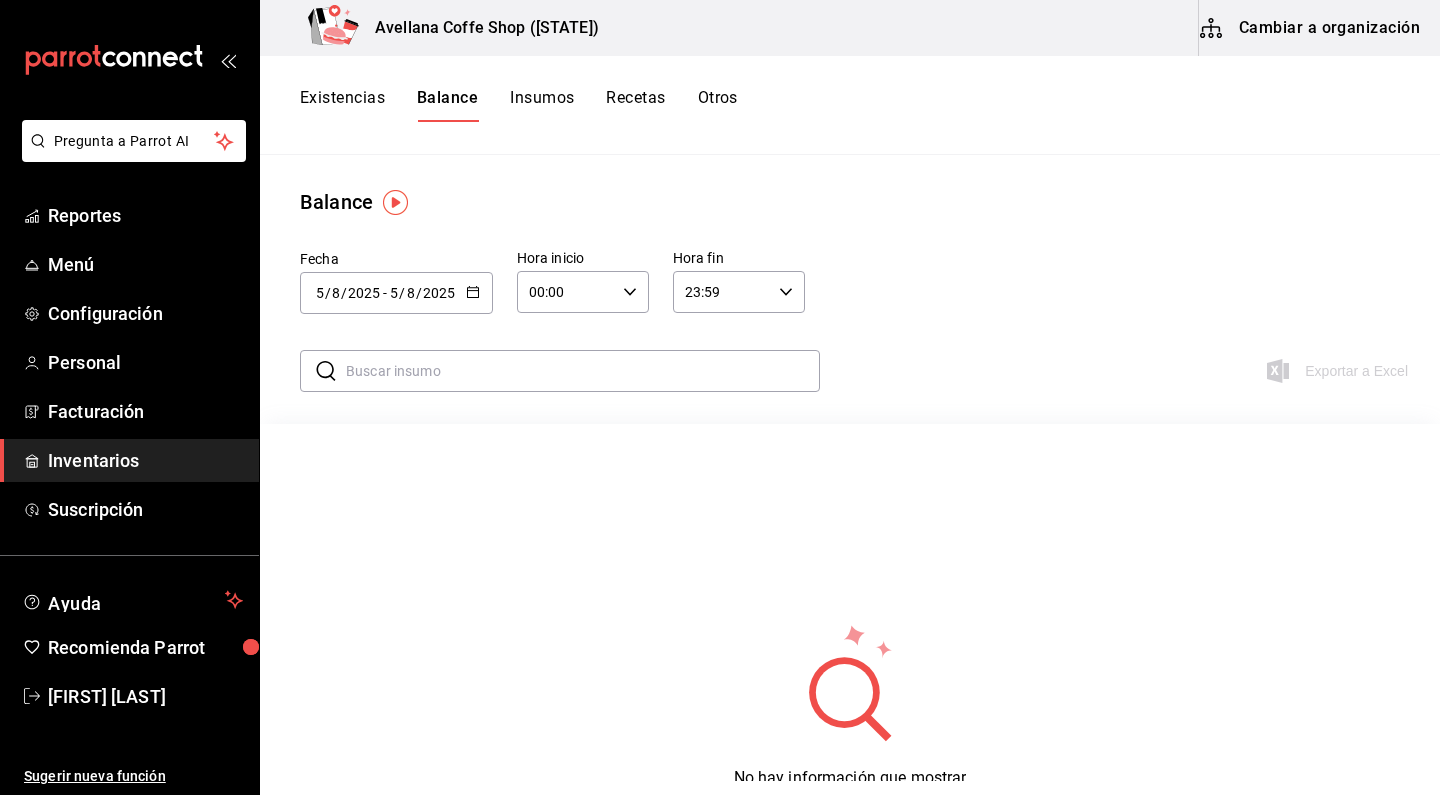 click on "Insumos" at bounding box center (542, 105) 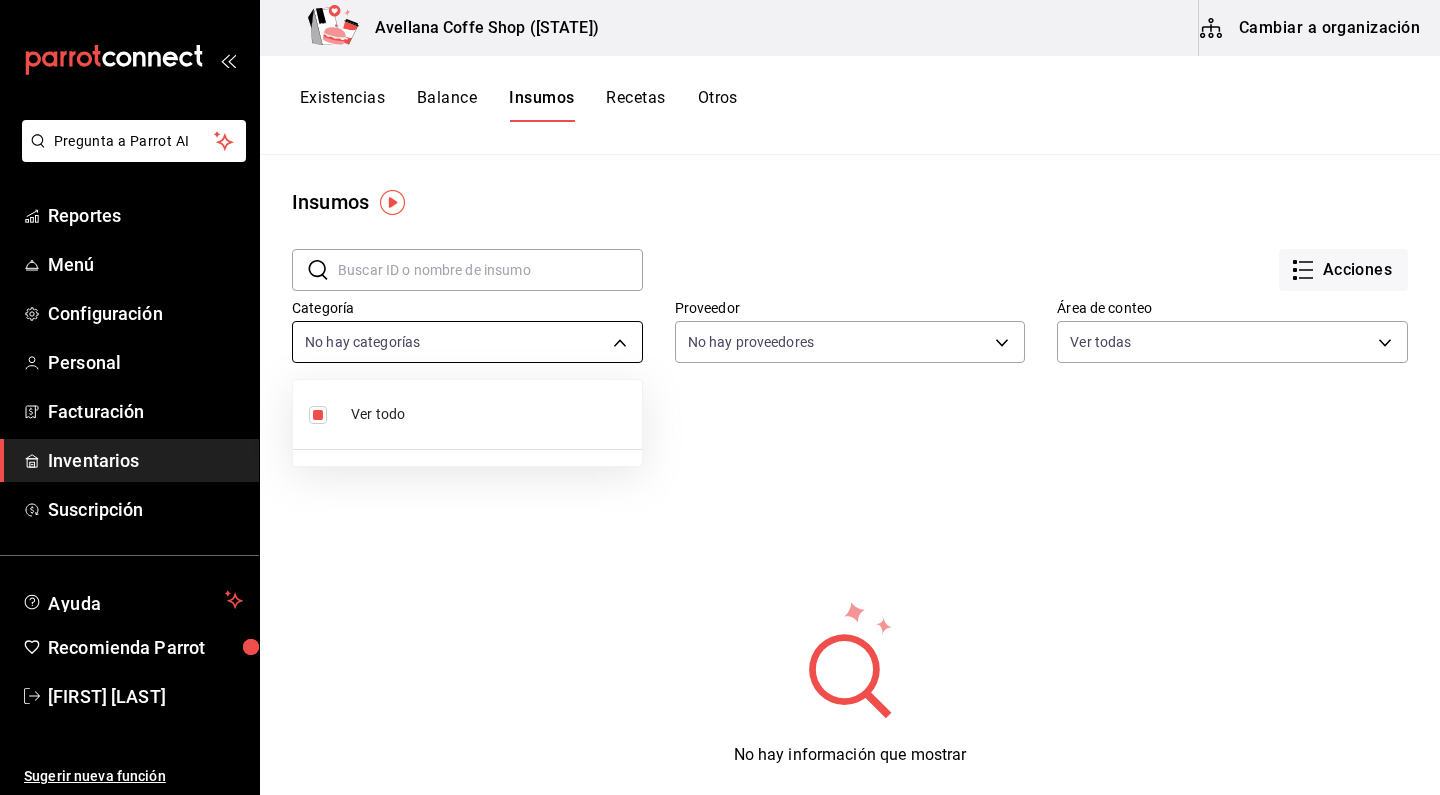 click on "Pregunta a Parrot AI Reportes   Menú   Configuración   Personal   Facturación   Inventarios   Suscripción   Ayuda Recomienda Parrot   [FIRST] [LAST]   Sugerir nueva función   Avellana Coffe Shop ([STATE]) Cambiar a organización Existencias Balance Insumos Recetas Otros Insumos ​ ​ Acciones Categoría No hay categorías Proveedor No hay proveedores Área de conteo Ver todas [UUID],[UUID] No hay información que mostrar GANA 1 MES GRATIS EN TU SUSCRIPCIÓN AQUÍ ¿Recuerdas cómo empezó tu restaurante?
Hoy puedes ayudar a un colega a tener el mismo cambio que tú viviste.
Recomienda Parrot directamente desde tu Portal Administrador.
Es fácil y rápido.
🎁 Por cada restaurante que se una, ganas 1 mes gratis. Ver video tutorial Ir a video Pregunta a Parrot AI Reportes   Menú   Configuración   Personal   Facturación   Inventarios   Suscripción   Ayuda Recomienda Parrot   [FIRST] [LAST]   Sugerir nueva función   Eliminar ([PHONE])" at bounding box center (720, 390) 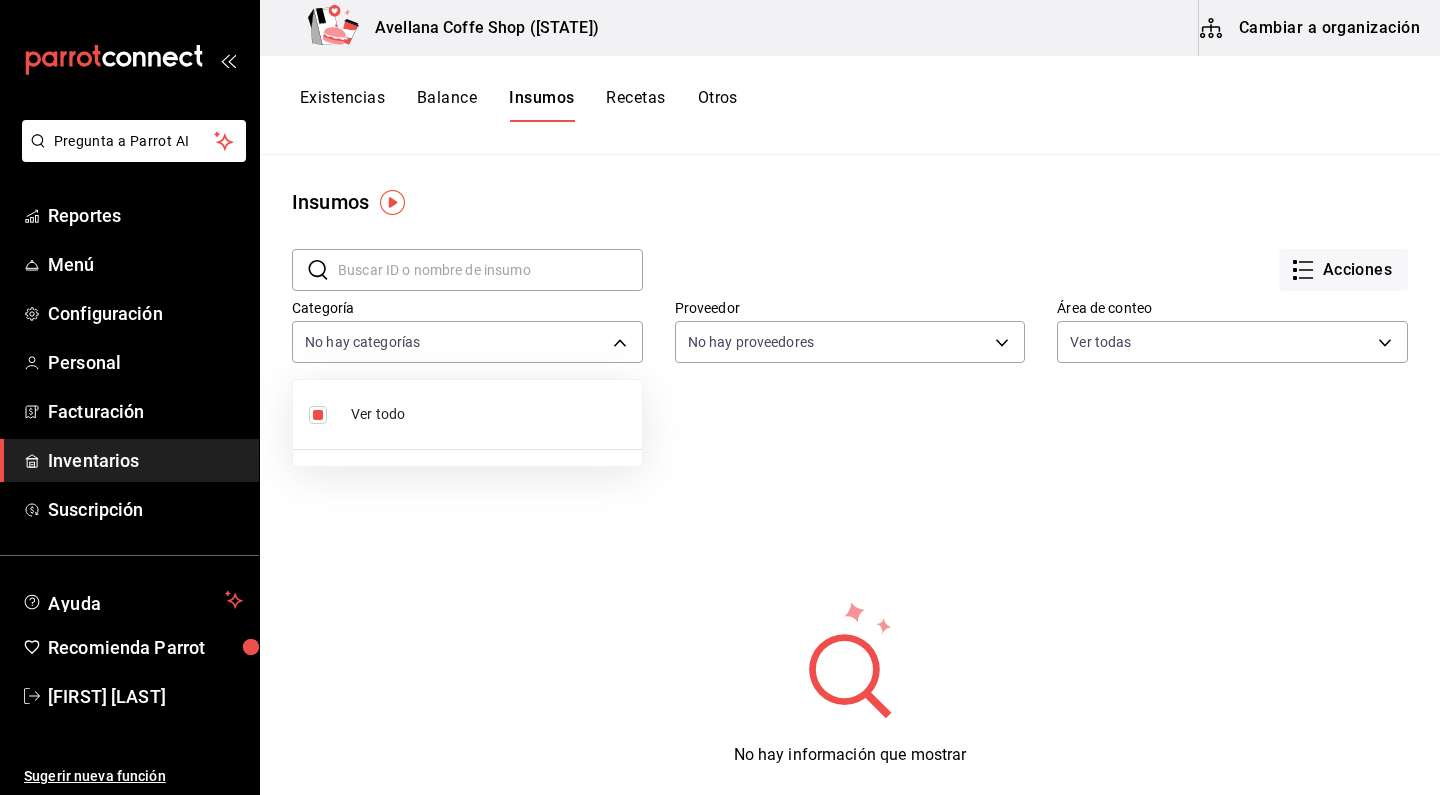 click at bounding box center (720, 397) 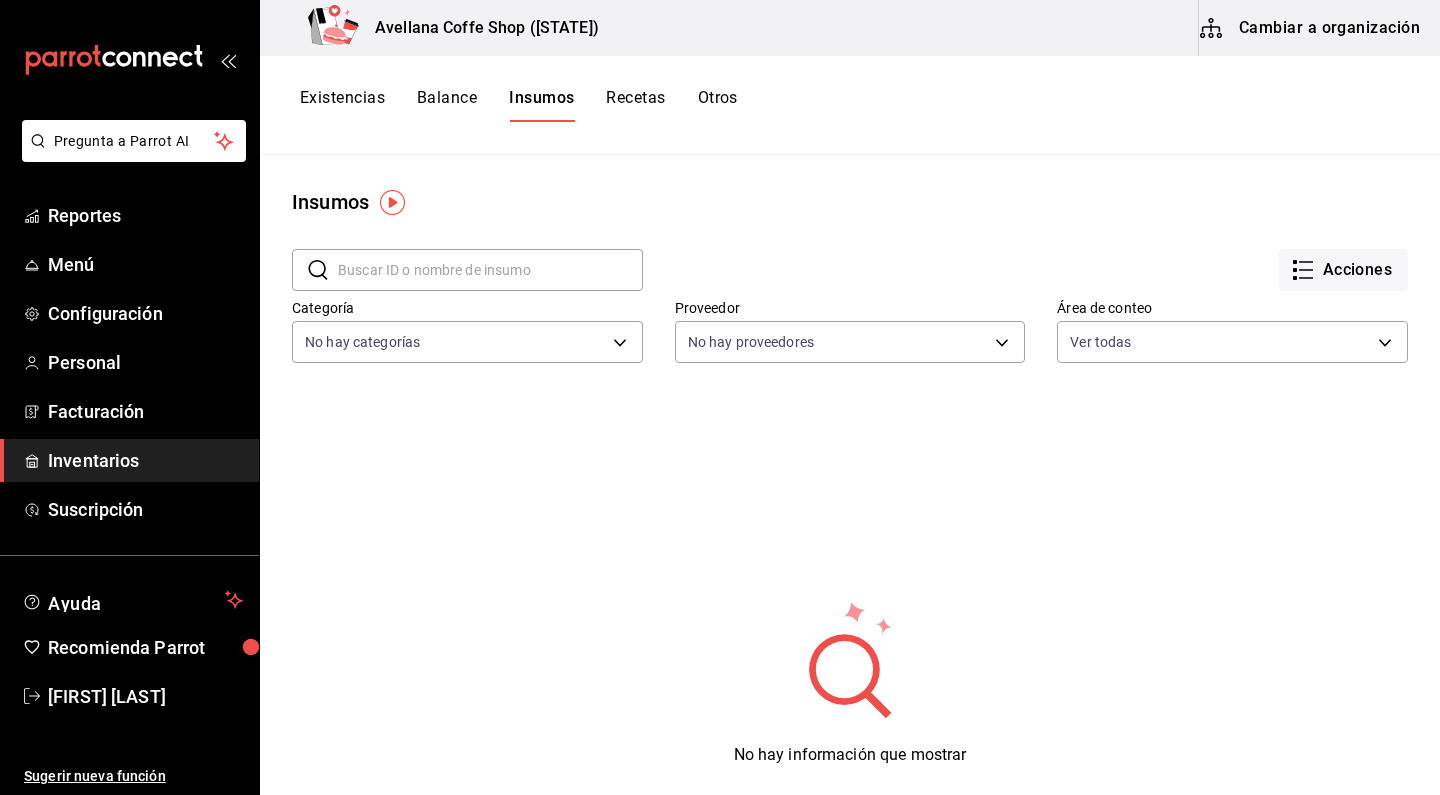 click at bounding box center [1215, 28] 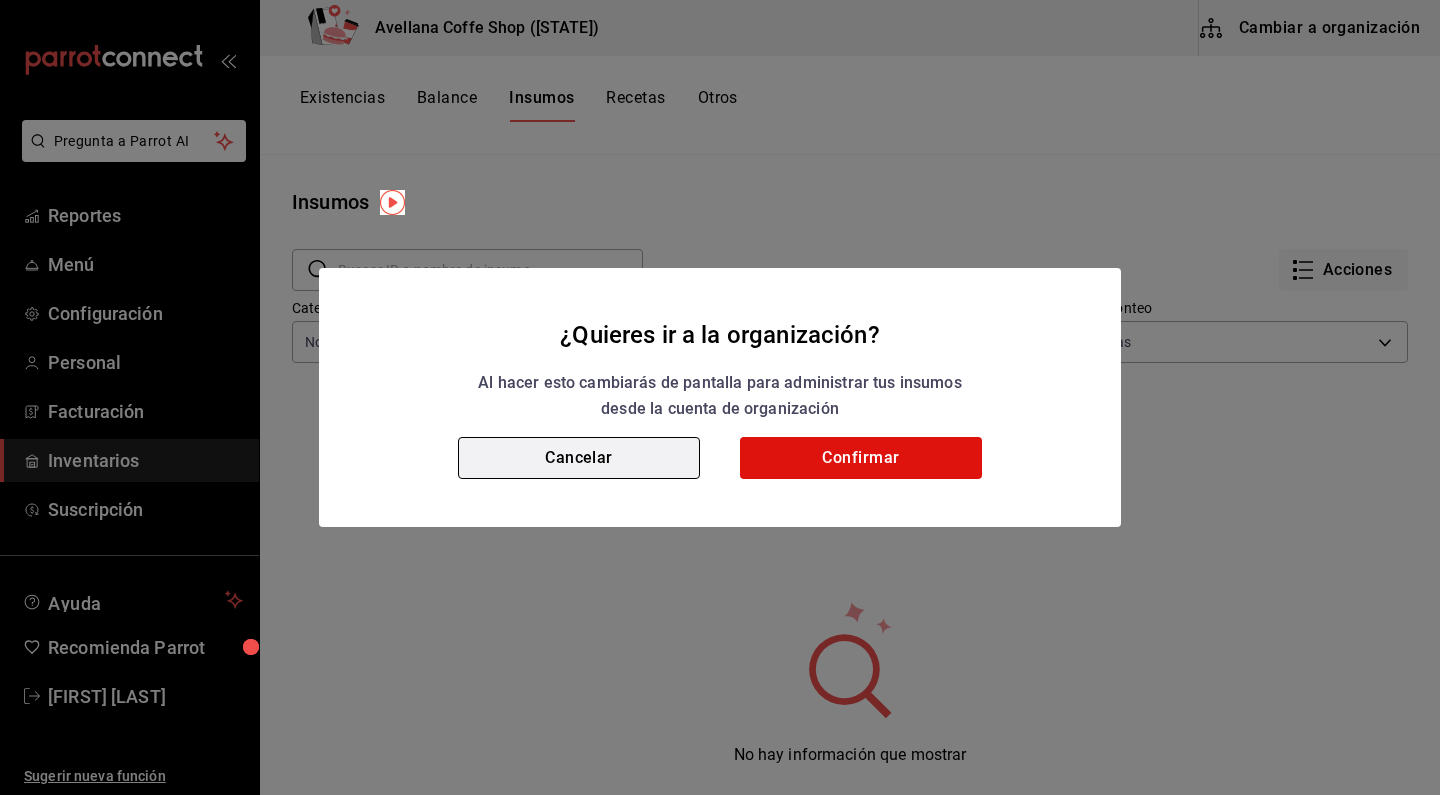 click on "Cancelar" at bounding box center (579, 458) 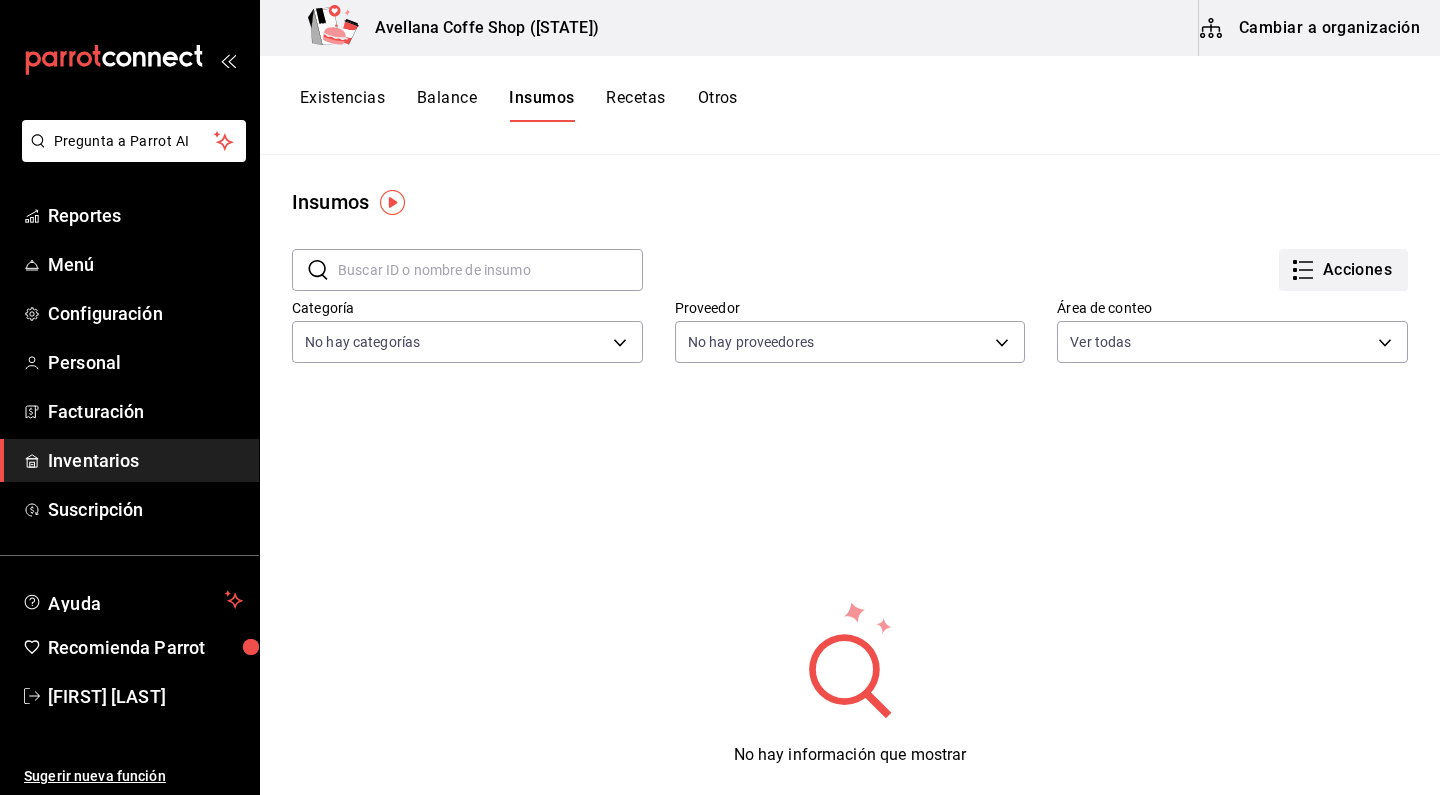click on "Acciones" at bounding box center [1343, 270] 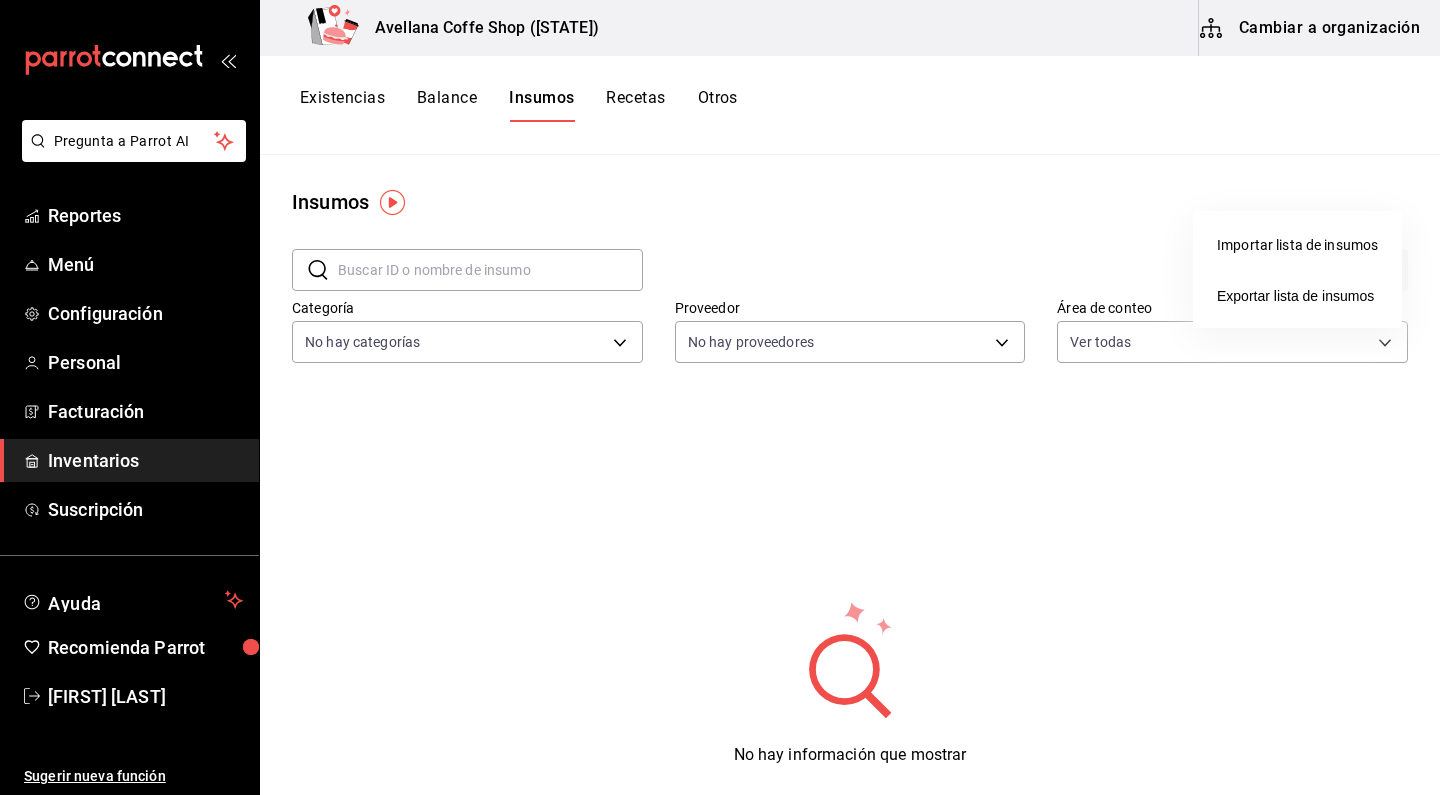 click at bounding box center [720, 397] 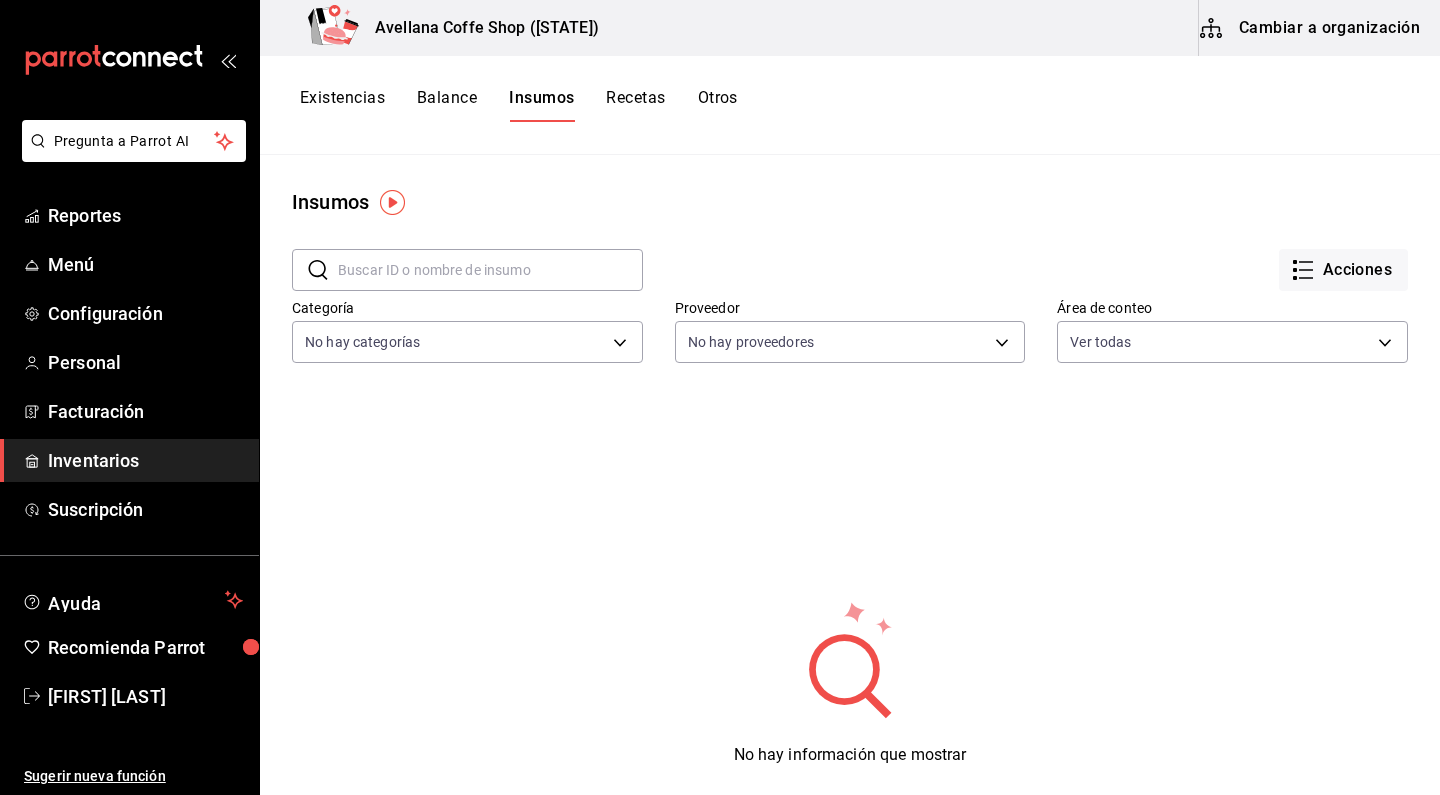 click at bounding box center (392, 202) 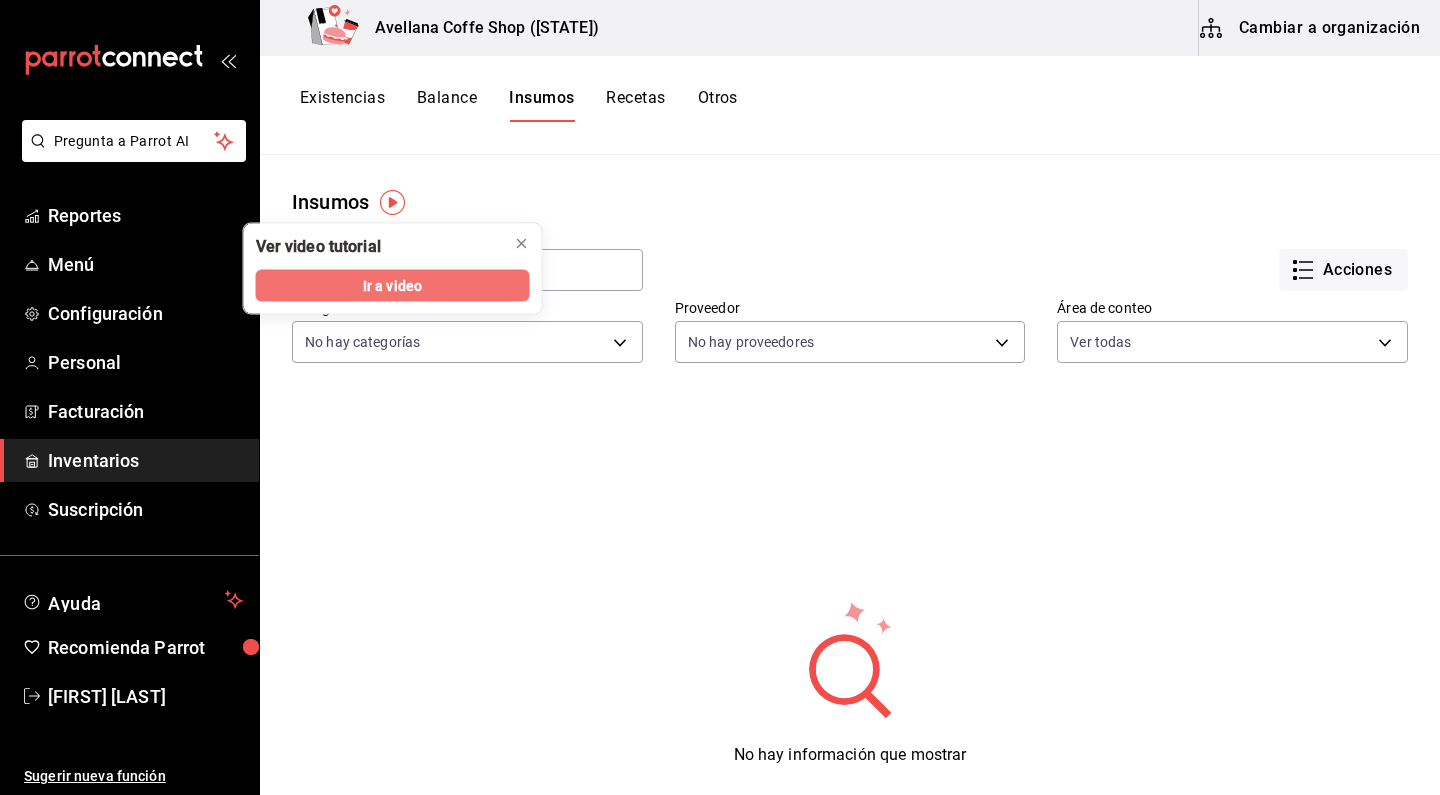 click on "Ir a video" at bounding box center (392, 285) 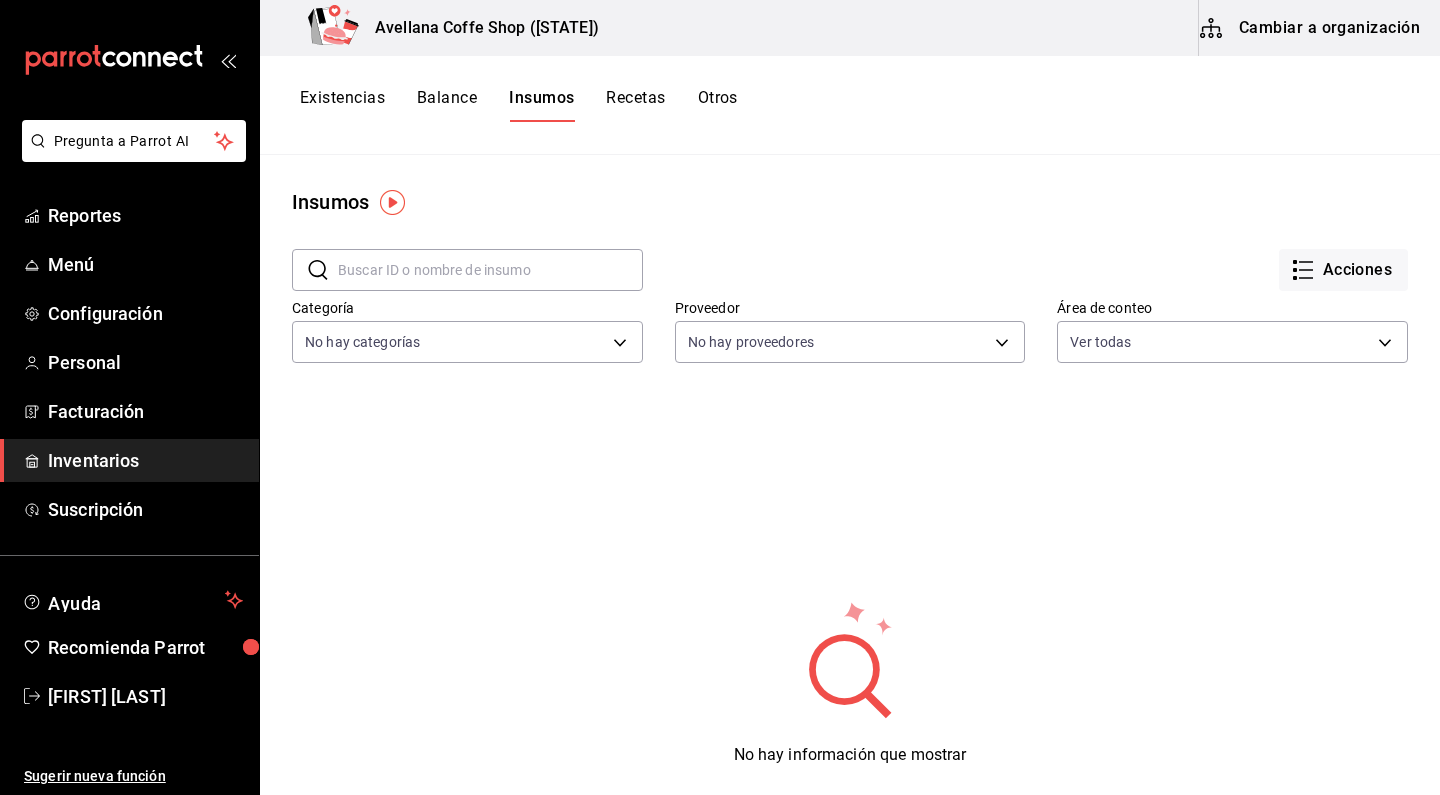click on "Cambiar a organización" at bounding box center [1311, 28] 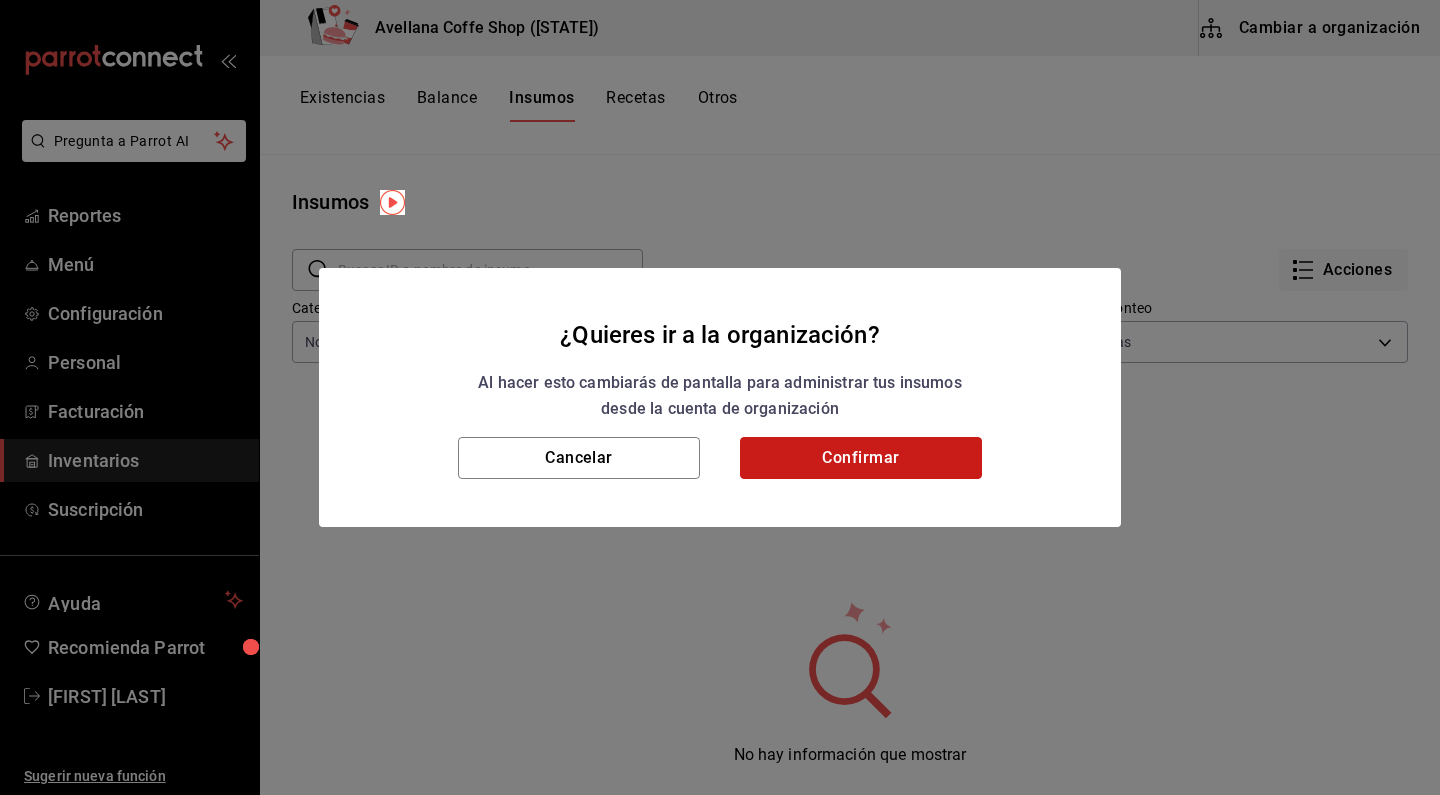 click on "Confirmar" at bounding box center [861, 458] 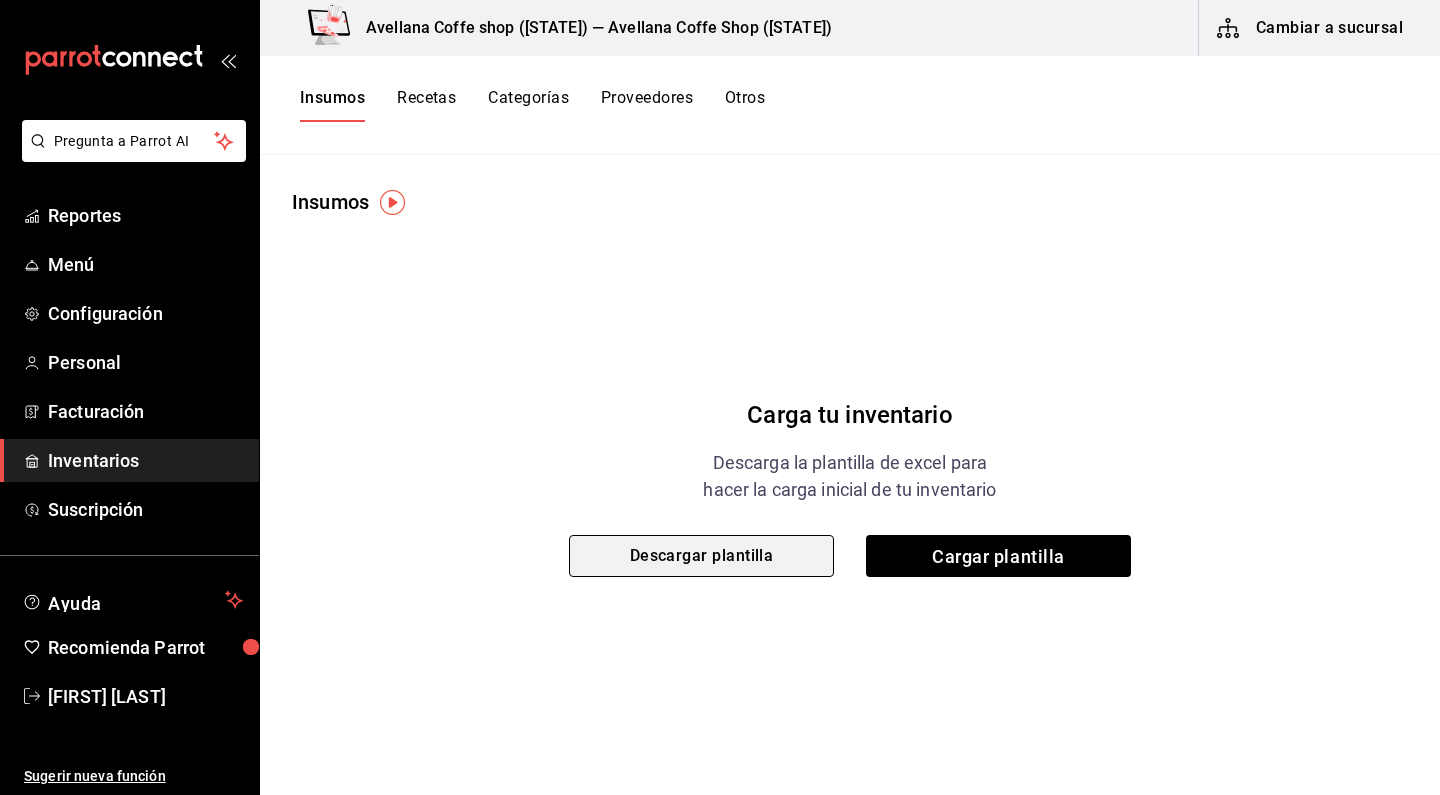 click on "Descargar plantilla" at bounding box center (701, 556) 